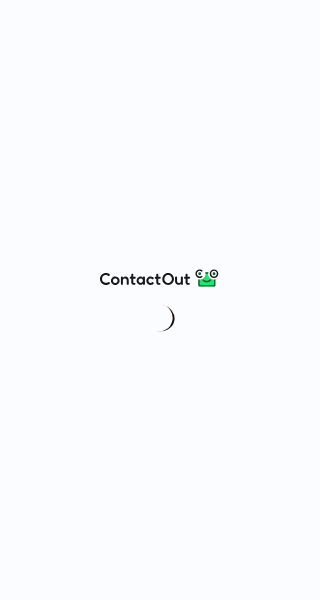 scroll, scrollTop: 0, scrollLeft: 0, axis: both 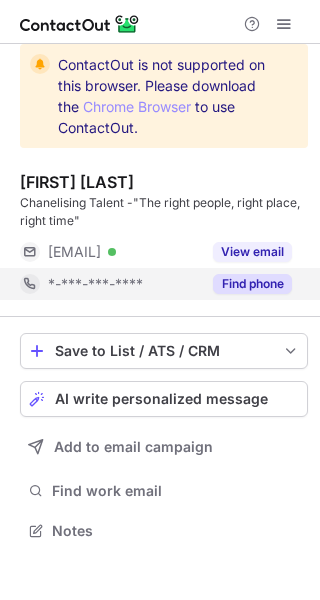 click on "Find phone" at bounding box center [252, 284] 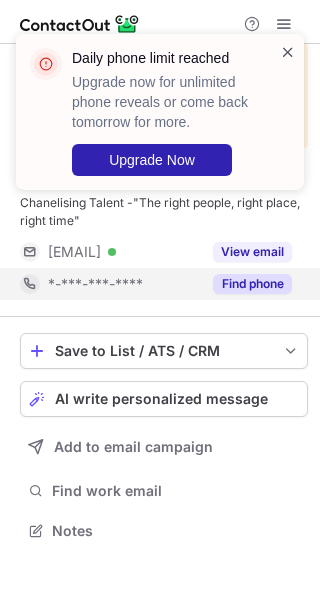 click at bounding box center (288, 52) 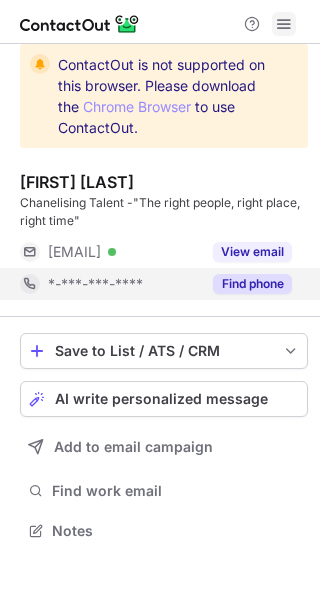 click at bounding box center [284, 24] 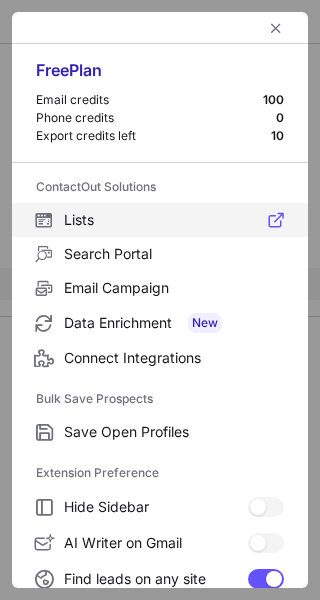 scroll, scrollTop: 232, scrollLeft: 0, axis: vertical 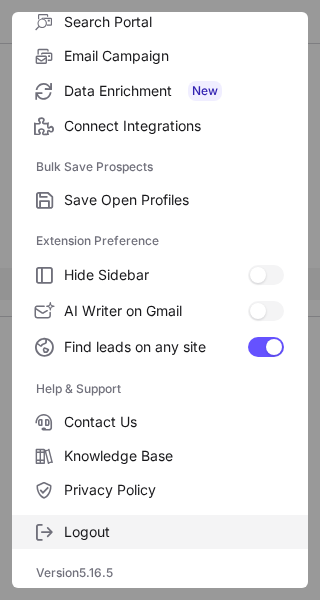 click on "Logout" at bounding box center [174, 532] 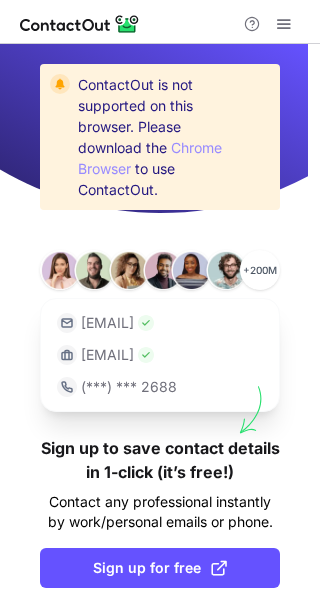 scroll, scrollTop: 90, scrollLeft: 0, axis: vertical 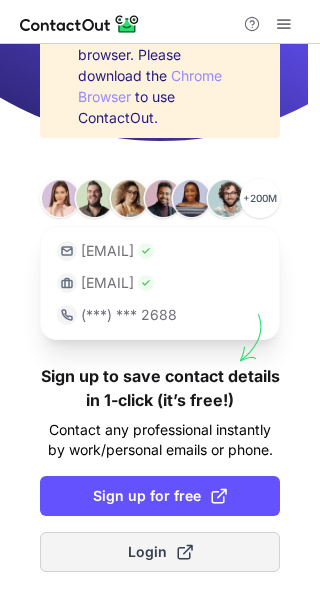 click on "Login" at bounding box center (160, 552) 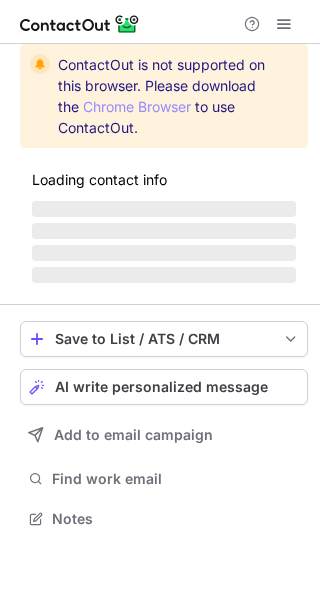 scroll, scrollTop: 0, scrollLeft: 0, axis: both 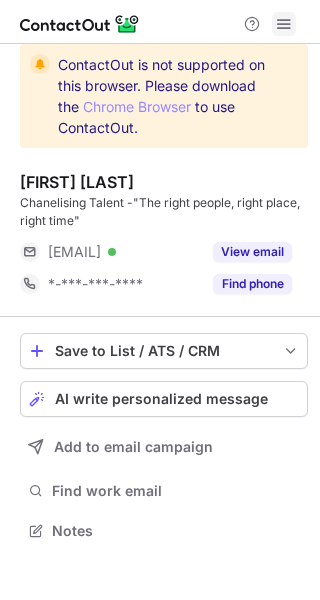 click at bounding box center (284, 24) 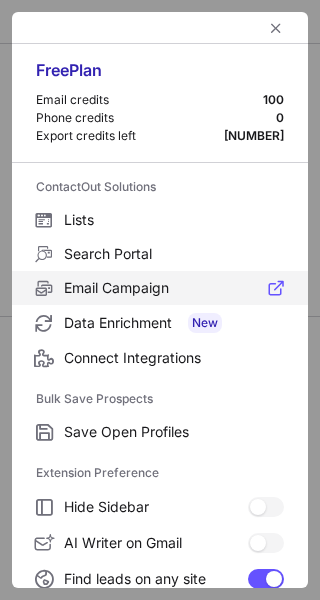 scroll, scrollTop: 232, scrollLeft: 0, axis: vertical 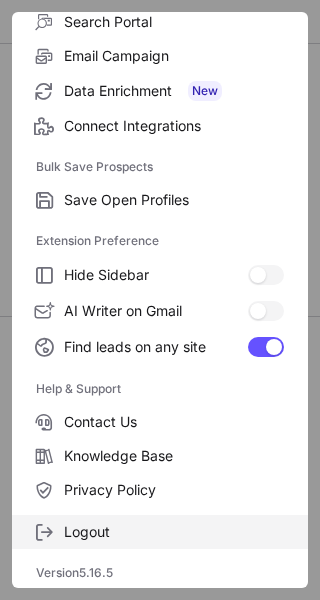 click on "Logout" at bounding box center [174, 532] 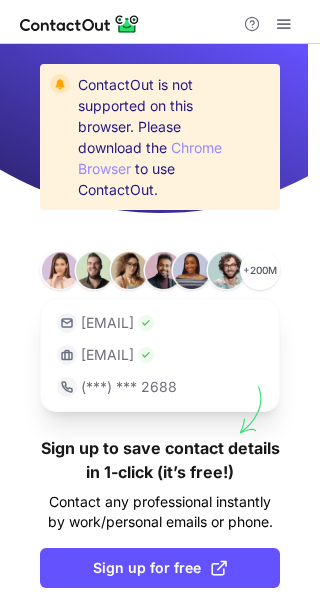 scroll, scrollTop: 90, scrollLeft: 0, axis: vertical 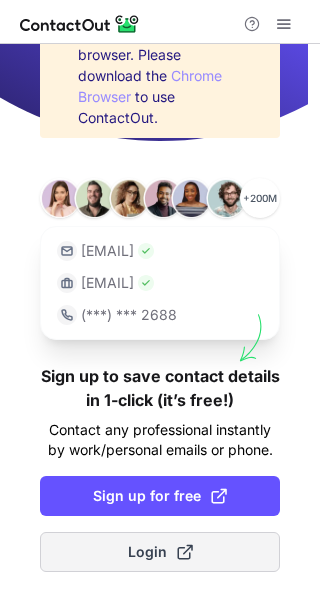 click on "Login" at bounding box center (160, 552) 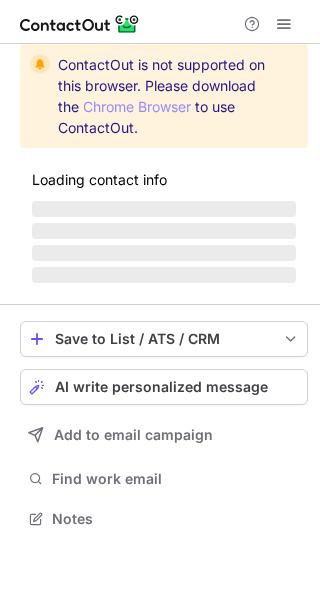 scroll, scrollTop: 0, scrollLeft: 0, axis: both 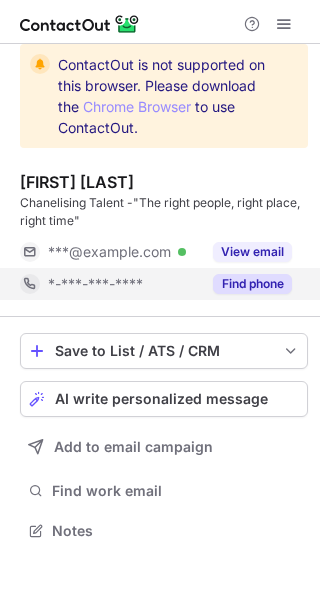click on "Find phone" at bounding box center [246, 284] 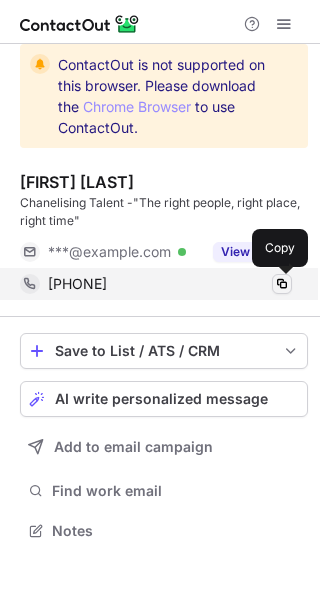 click at bounding box center (282, 284) 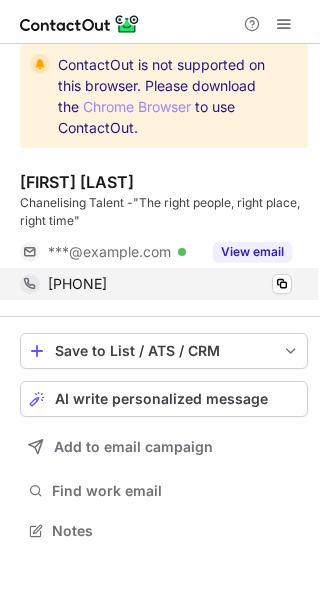 type 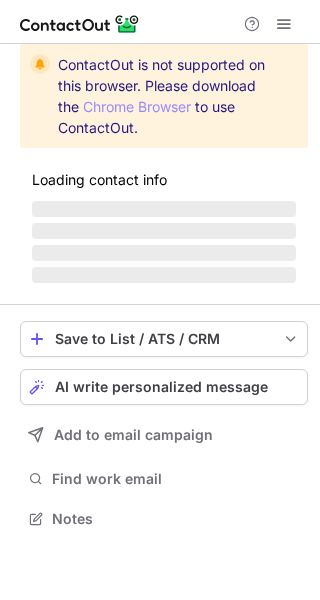 scroll, scrollTop: 0, scrollLeft: 0, axis: both 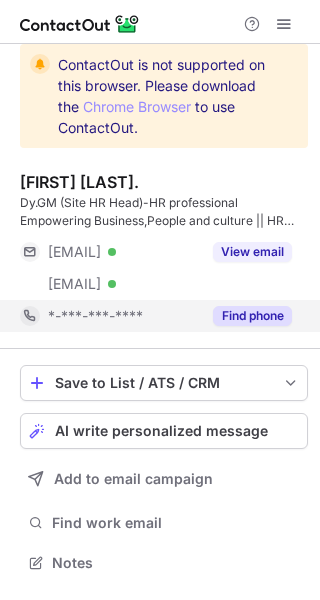 click on "Find phone" at bounding box center [252, 316] 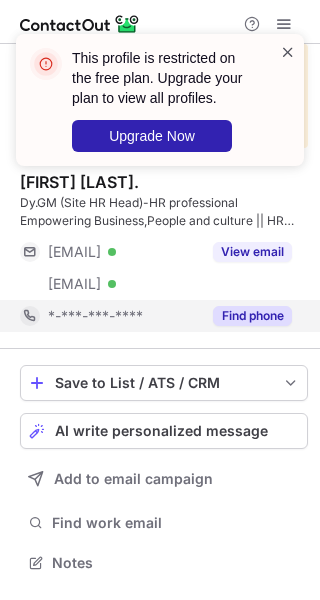 click at bounding box center [288, 52] 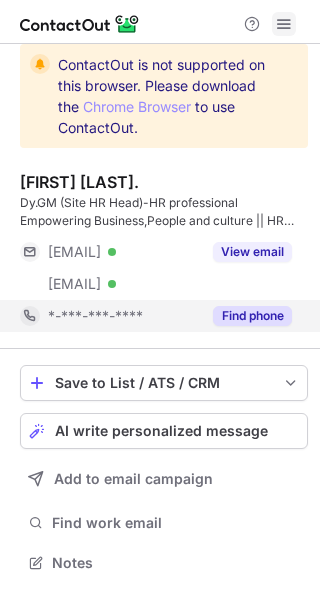 click at bounding box center [284, 24] 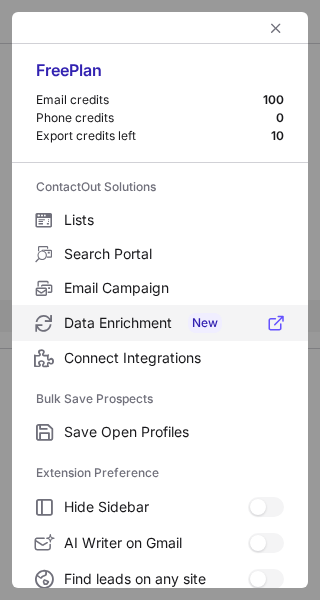 scroll, scrollTop: 232, scrollLeft: 0, axis: vertical 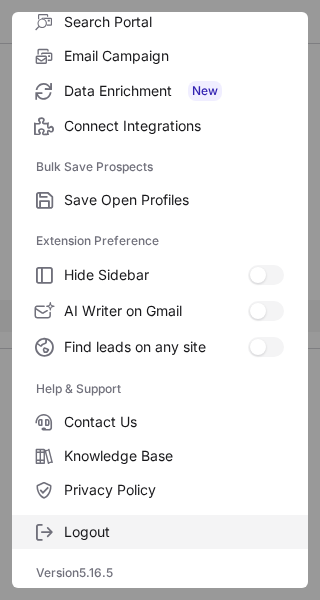 click on "Logout" at bounding box center (174, 532) 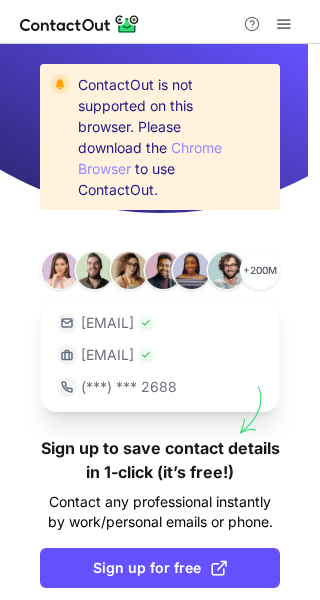 scroll, scrollTop: 90, scrollLeft: 0, axis: vertical 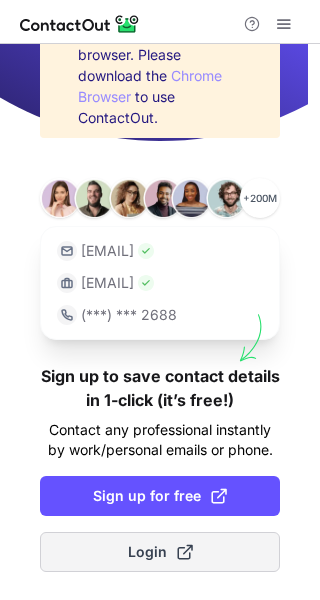 click on "Login" at bounding box center (160, 552) 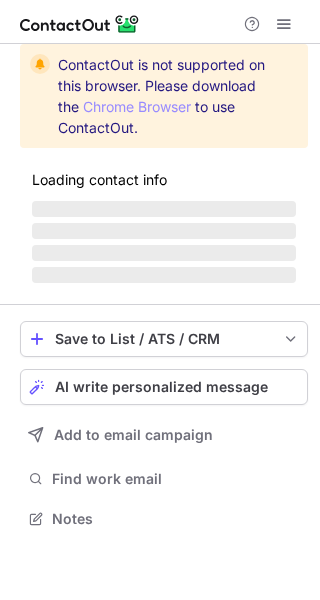 scroll, scrollTop: 0, scrollLeft: 0, axis: both 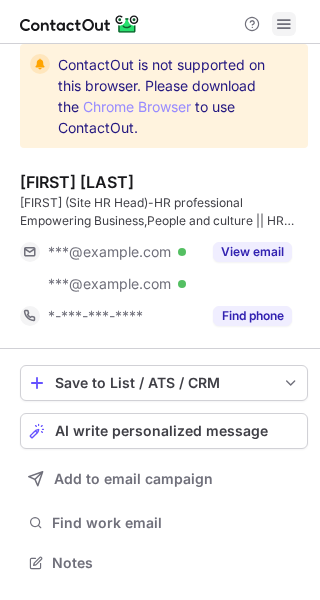 click at bounding box center (284, 24) 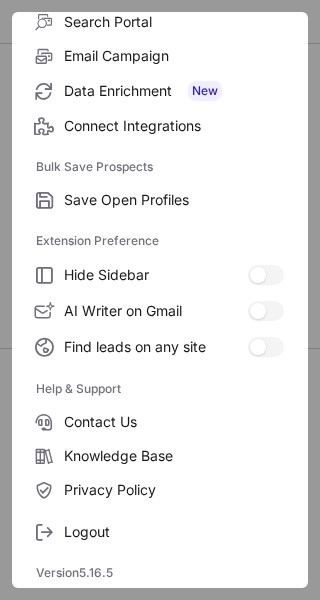 scroll, scrollTop: 231, scrollLeft: 0, axis: vertical 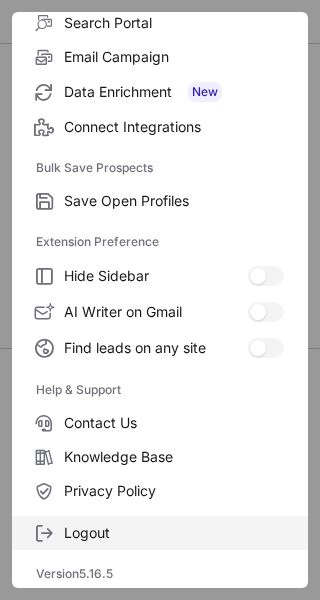 click on "Logout" at bounding box center [174, 533] 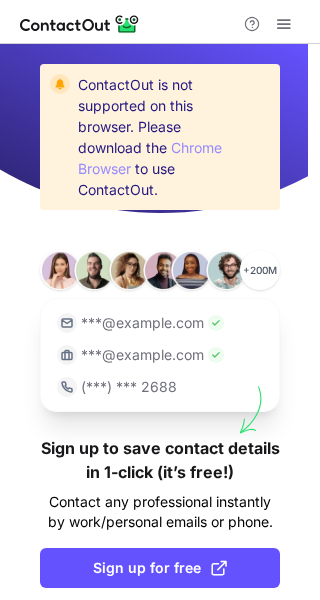 scroll, scrollTop: 90, scrollLeft: 0, axis: vertical 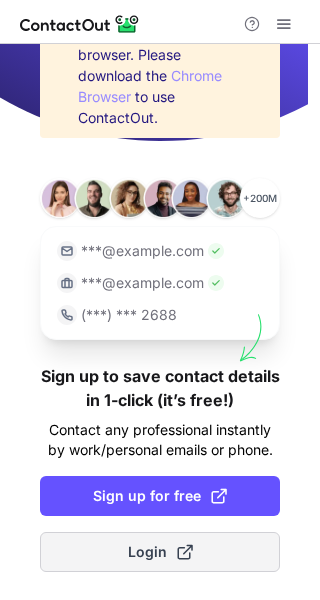 click on "Login" at bounding box center [160, 552] 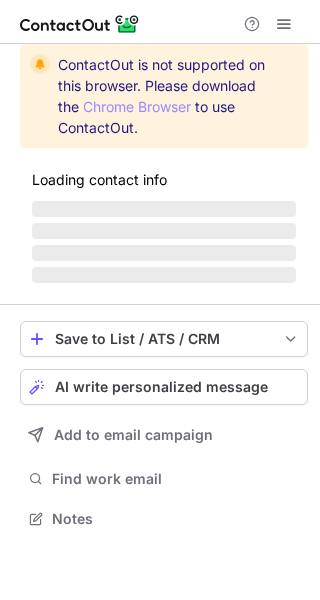 scroll, scrollTop: 0, scrollLeft: 0, axis: both 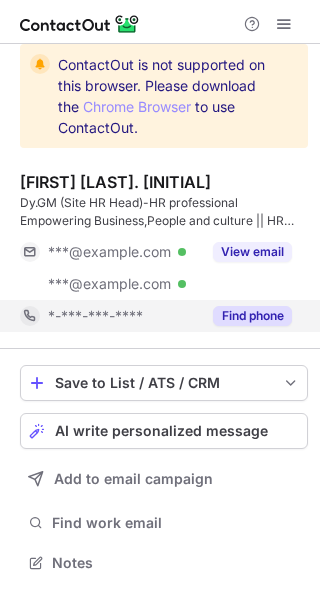 click on "Find phone" at bounding box center [246, 316] 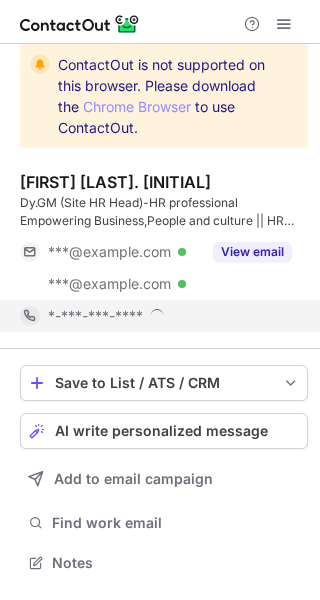 scroll, scrollTop: 10, scrollLeft: 9, axis: both 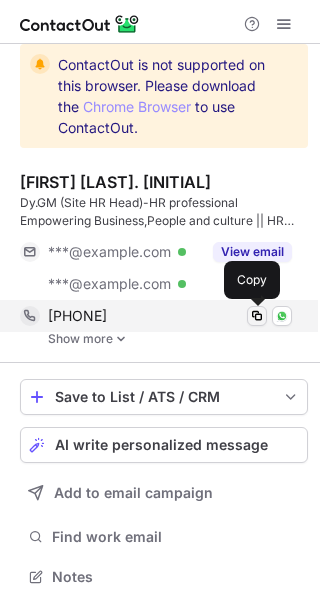 click at bounding box center (257, 316) 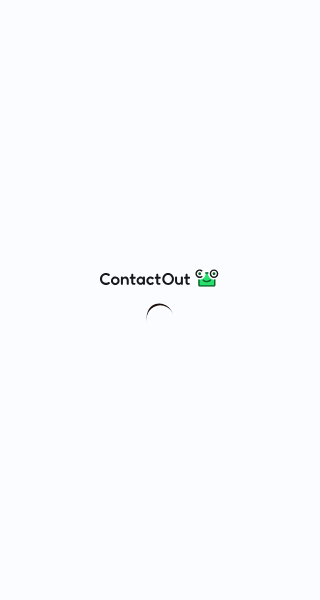 scroll, scrollTop: 0, scrollLeft: 0, axis: both 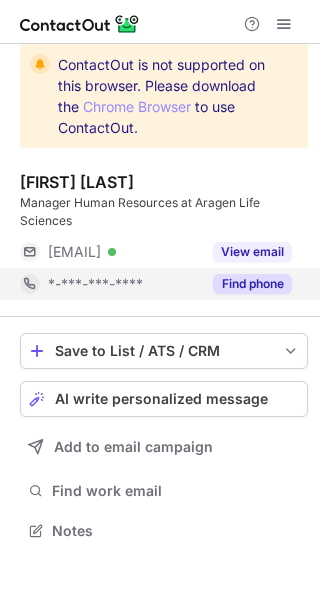 click on "Find phone" at bounding box center (252, 284) 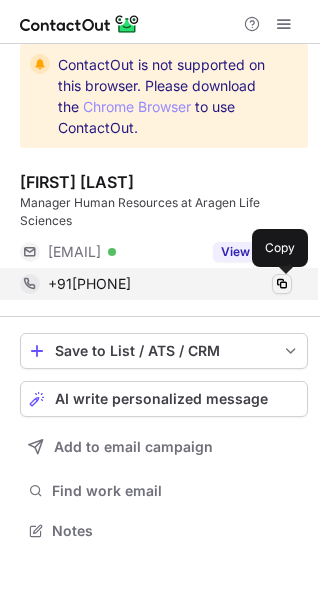 click at bounding box center [282, 284] 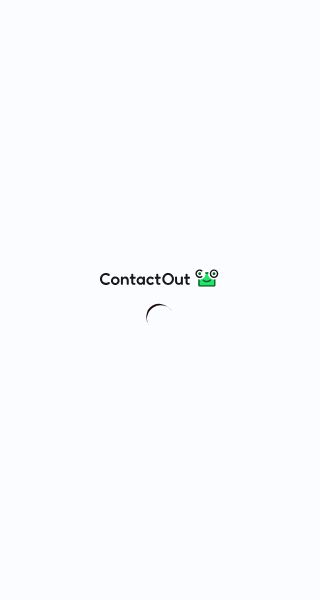 scroll, scrollTop: 0, scrollLeft: 0, axis: both 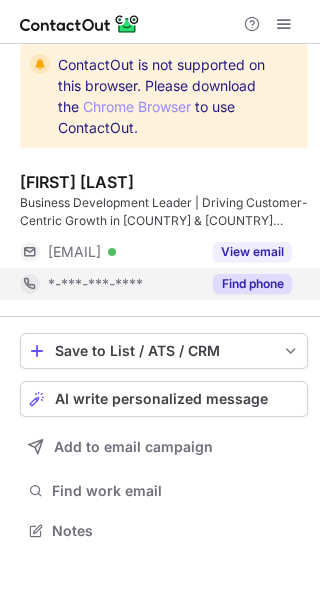 click on "Find phone" at bounding box center (252, 284) 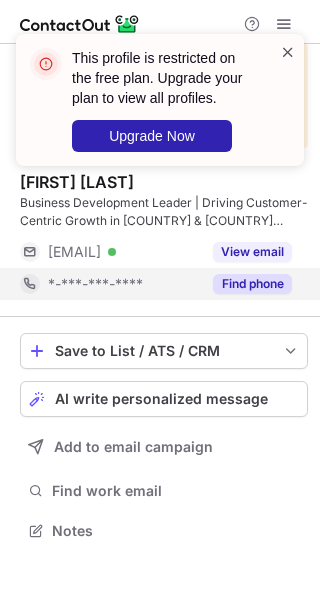 click at bounding box center (288, 52) 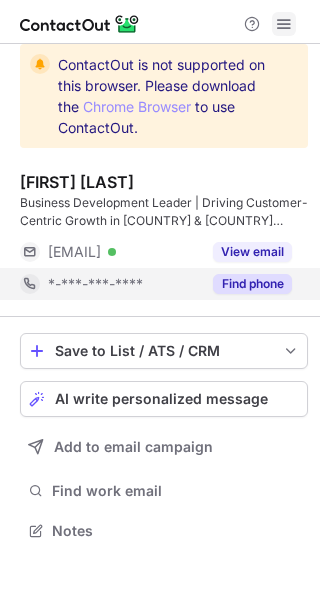 click at bounding box center (284, 24) 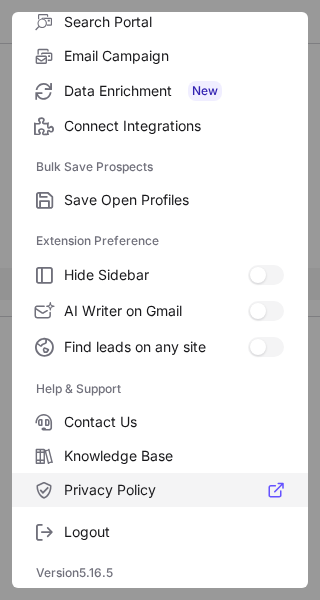 scroll, scrollTop: 231, scrollLeft: 0, axis: vertical 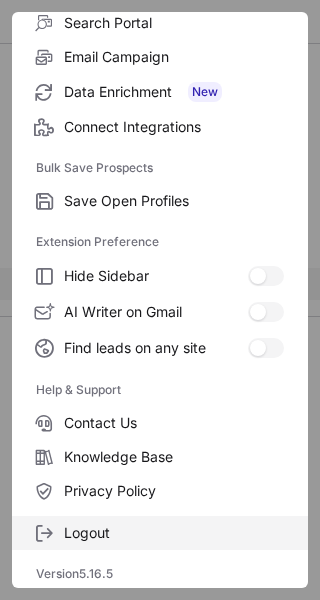 click on "Logout" at bounding box center [160, 533] 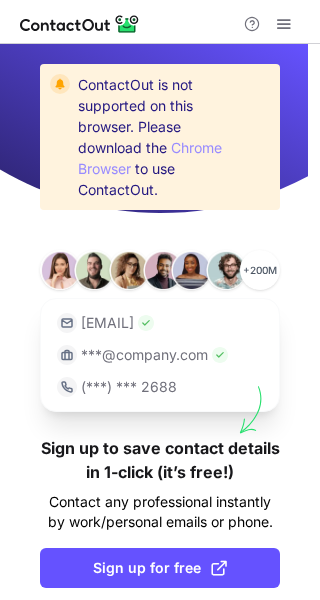 scroll, scrollTop: 90, scrollLeft: 0, axis: vertical 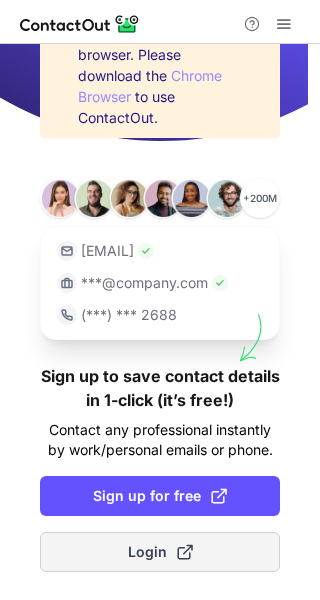 click on "Login" at bounding box center [160, 552] 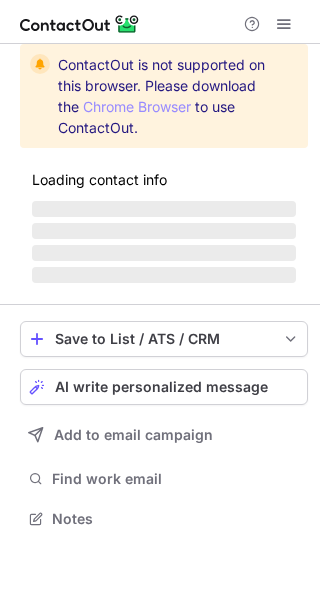 scroll, scrollTop: 0, scrollLeft: 0, axis: both 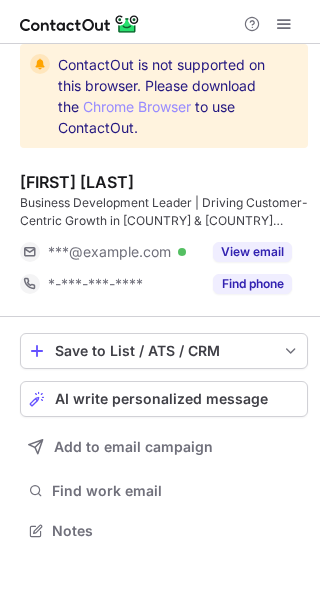 click at bounding box center (160, 22) 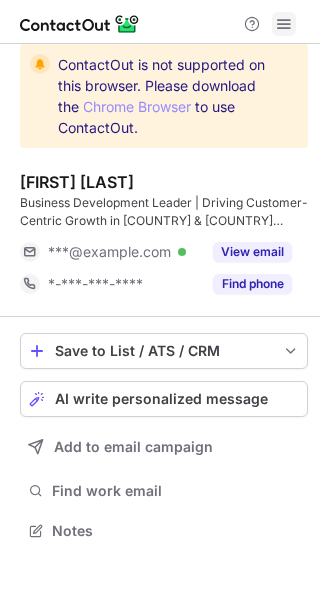 click at bounding box center [284, 24] 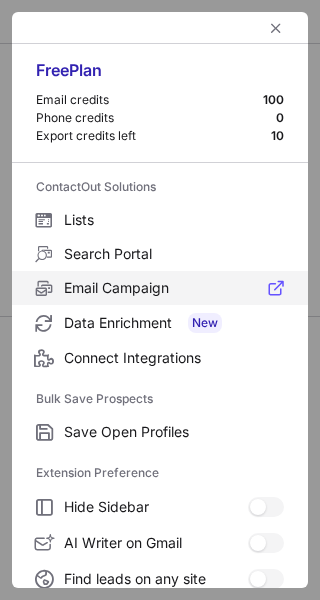 scroll, scrollTop: 232, scrollLeft: 0, axis: vertical 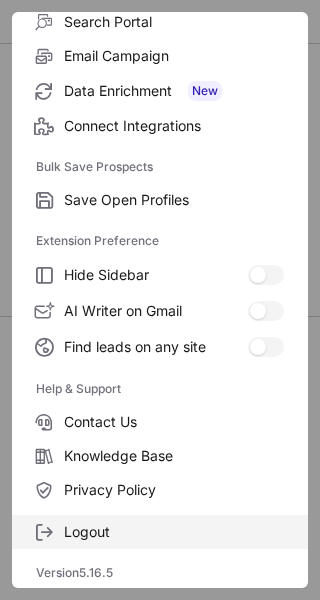 click on "Logout" at bounding box center [160, 532] 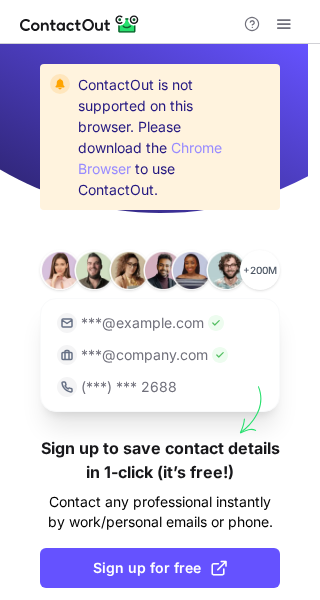 scroll, scrollTop: 90, scrollLeft: 0, axis: vertical 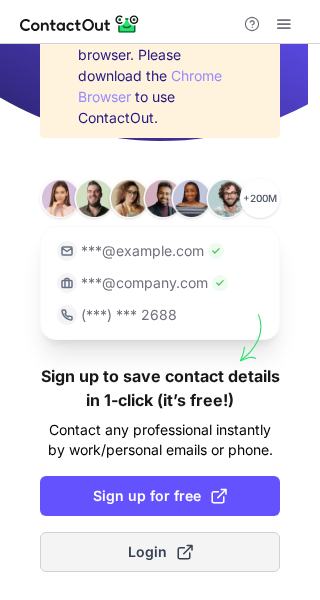 click on "Login" at bounding box center (160, 552) 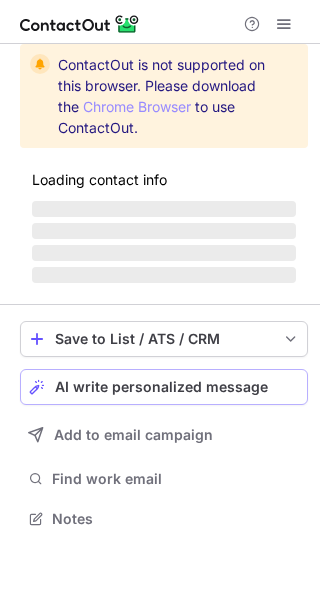 scroll, scrollTop: 0, scrollLeft: 0, axis: both 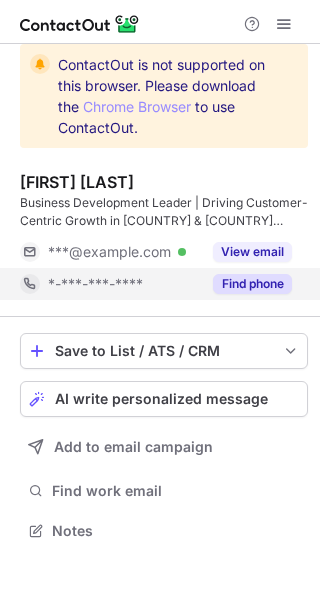 click on "Find phone" at bounding box center (252, 284) 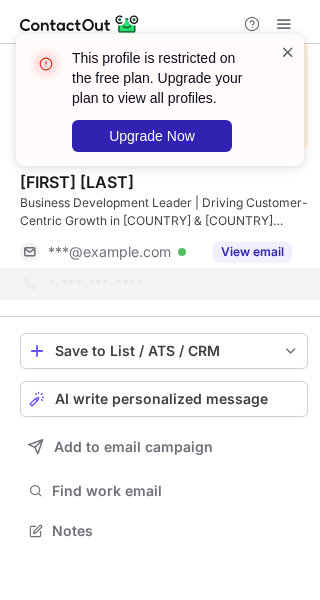 click at bounding box center (288, 52) 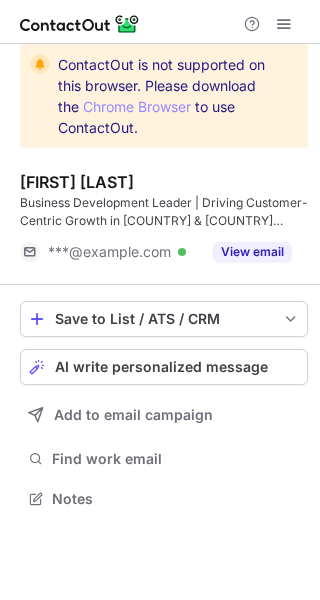 scroll, scrollTop: 485, scrollLeft: 320, axis: both 